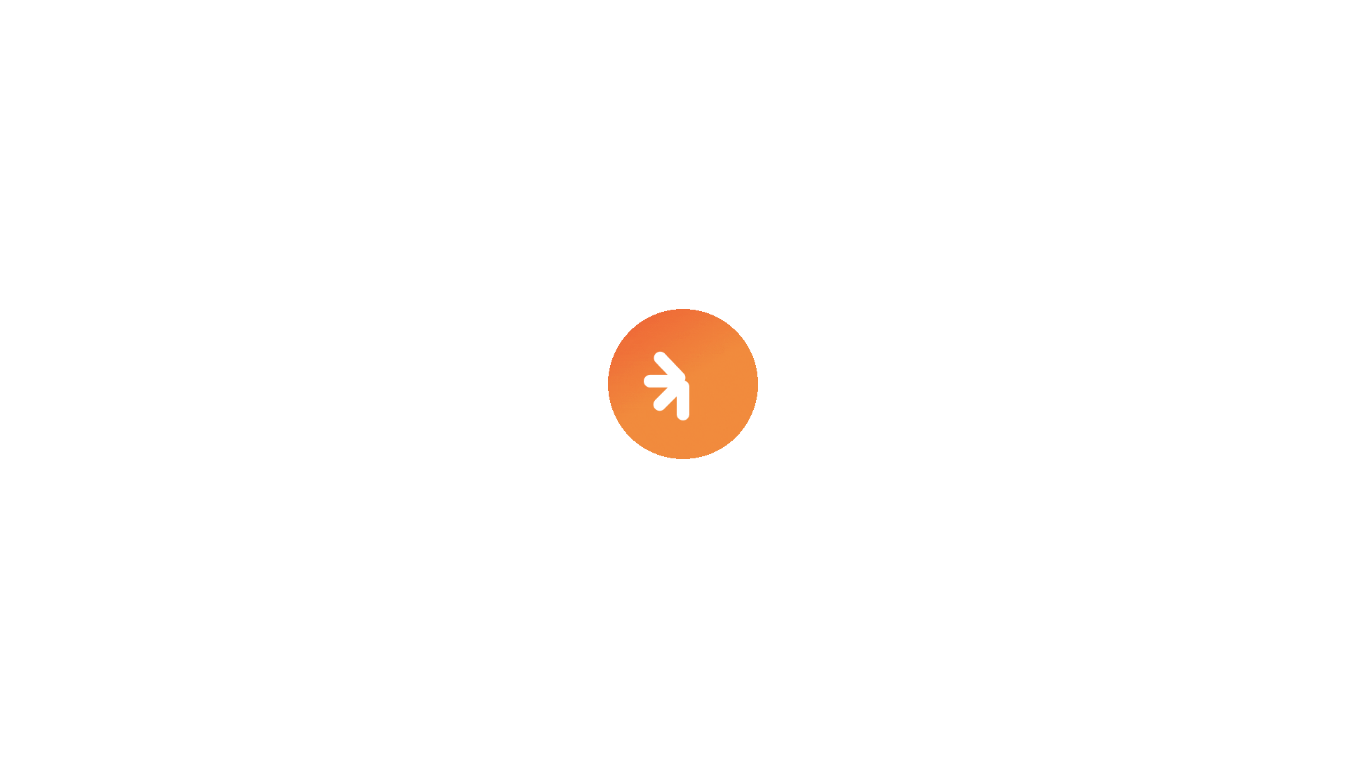 scroll, scrollTop: 0, scrollLeft: 0, axis: both 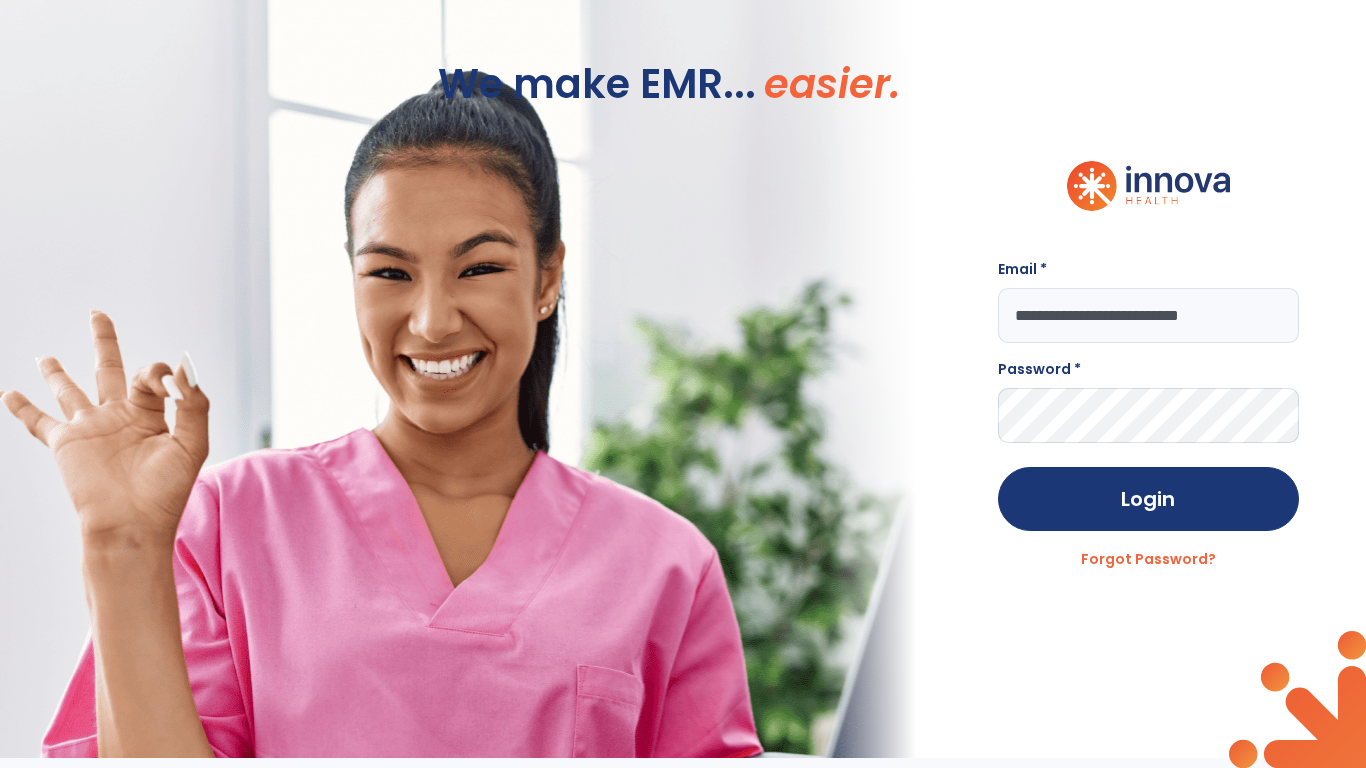 type on "**********" 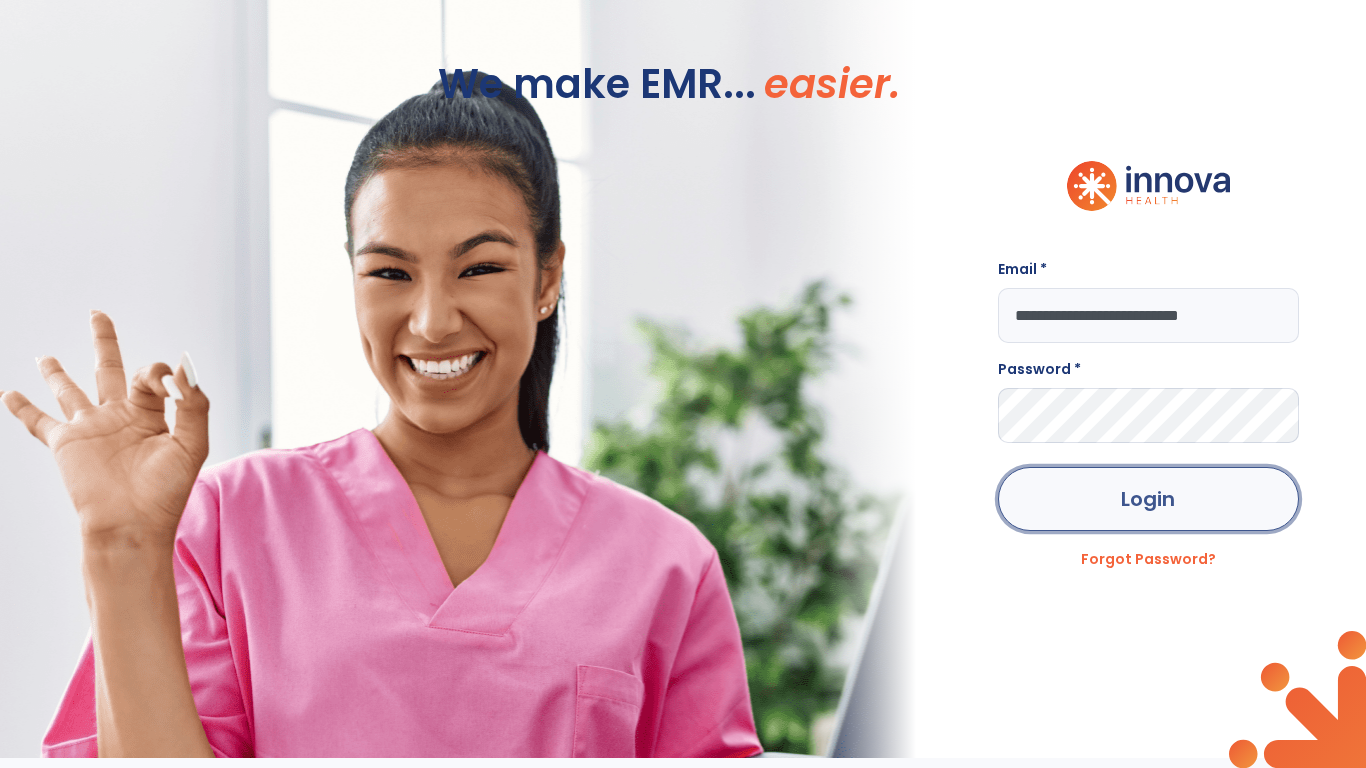 click on "Login" 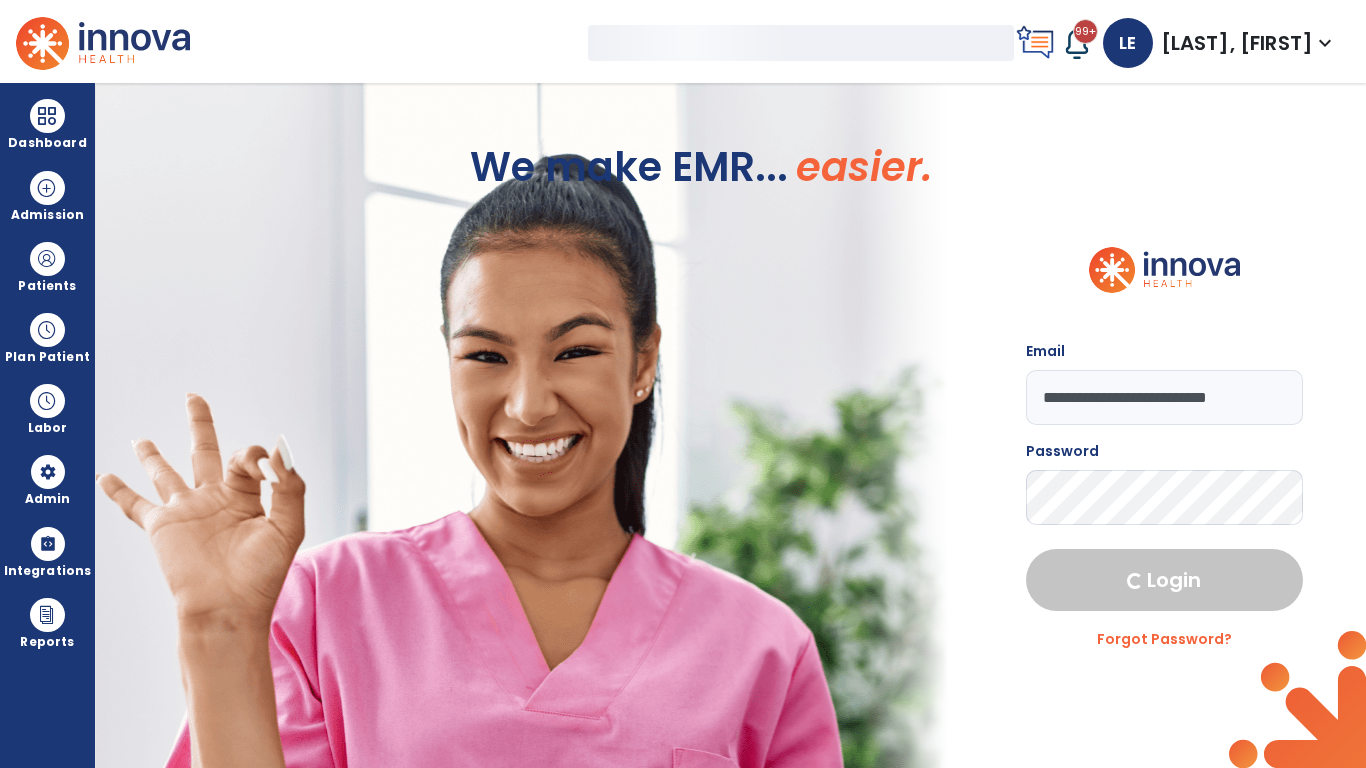 select on "***" 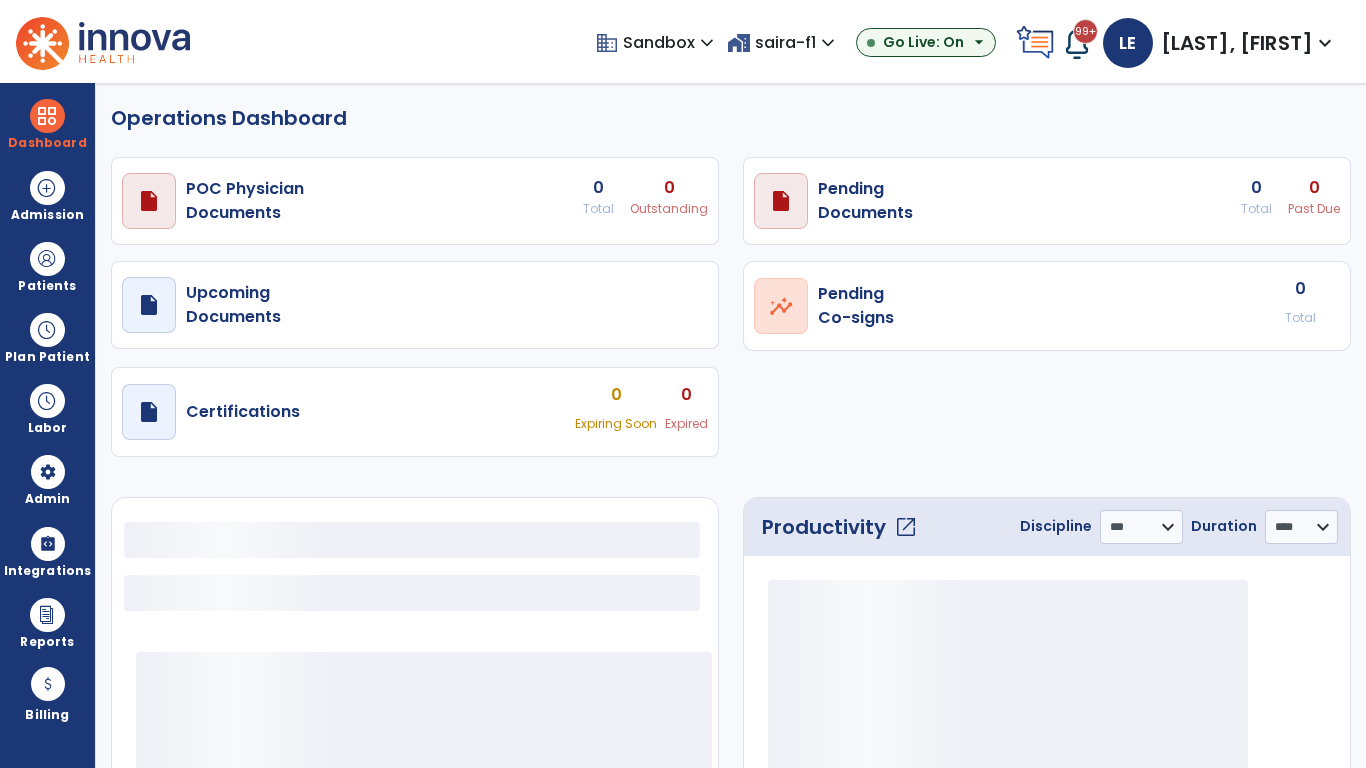 select on "***" 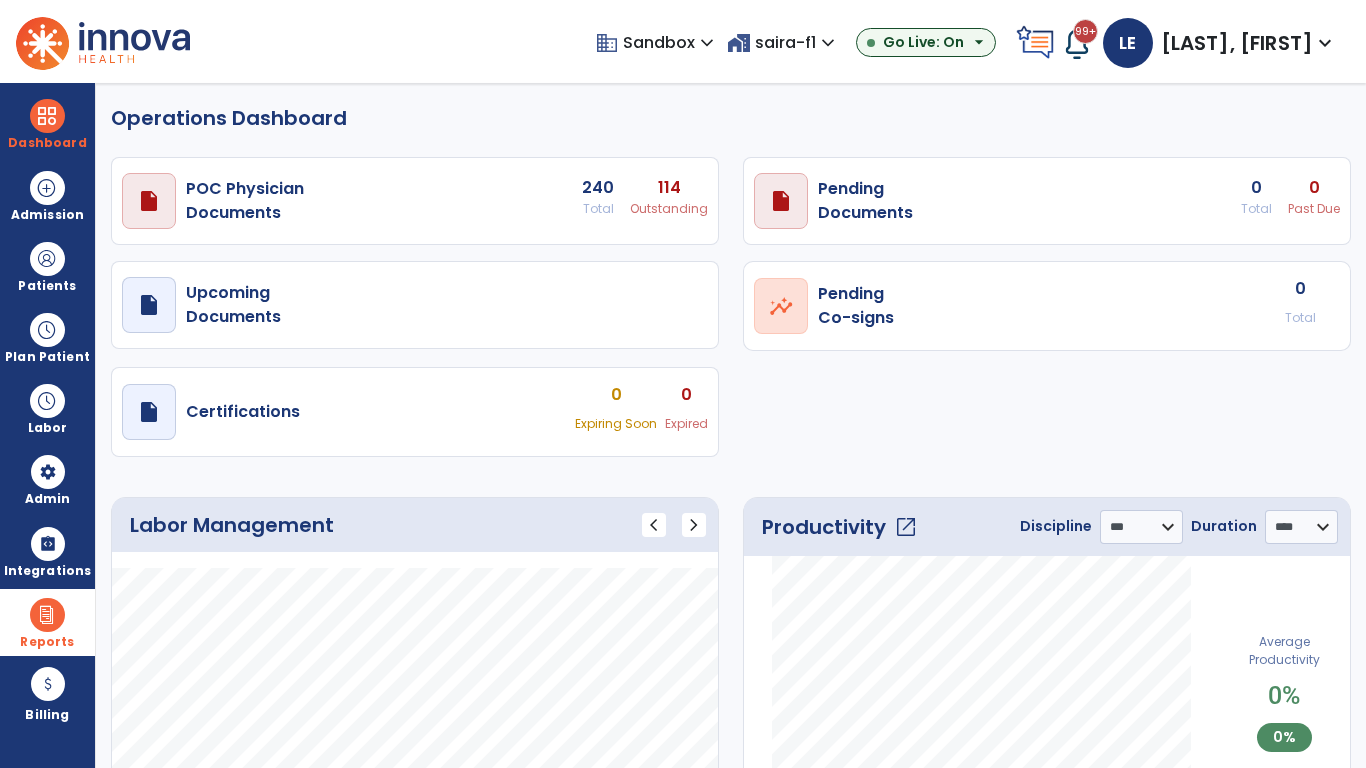 click at bounding box center [47, 615] 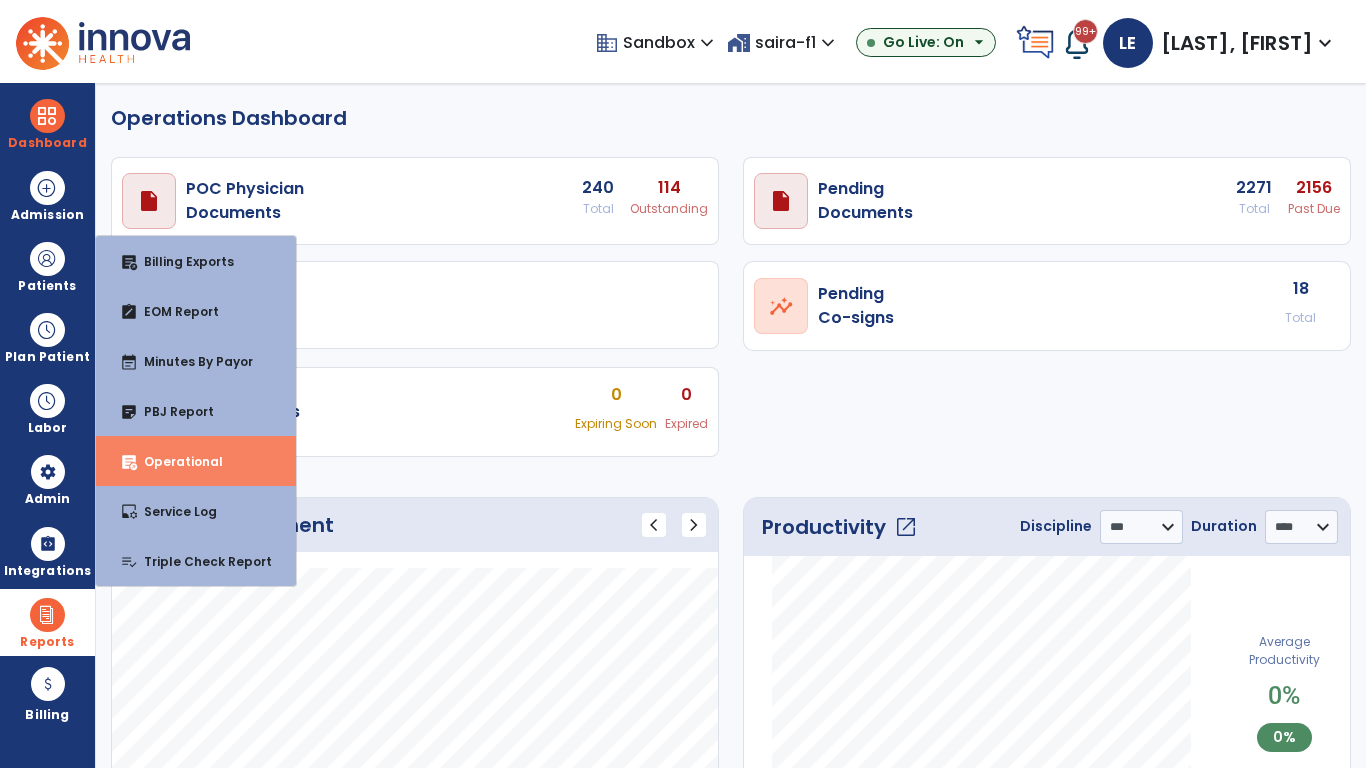 click on "Operational" at bounding box center [175, 461] 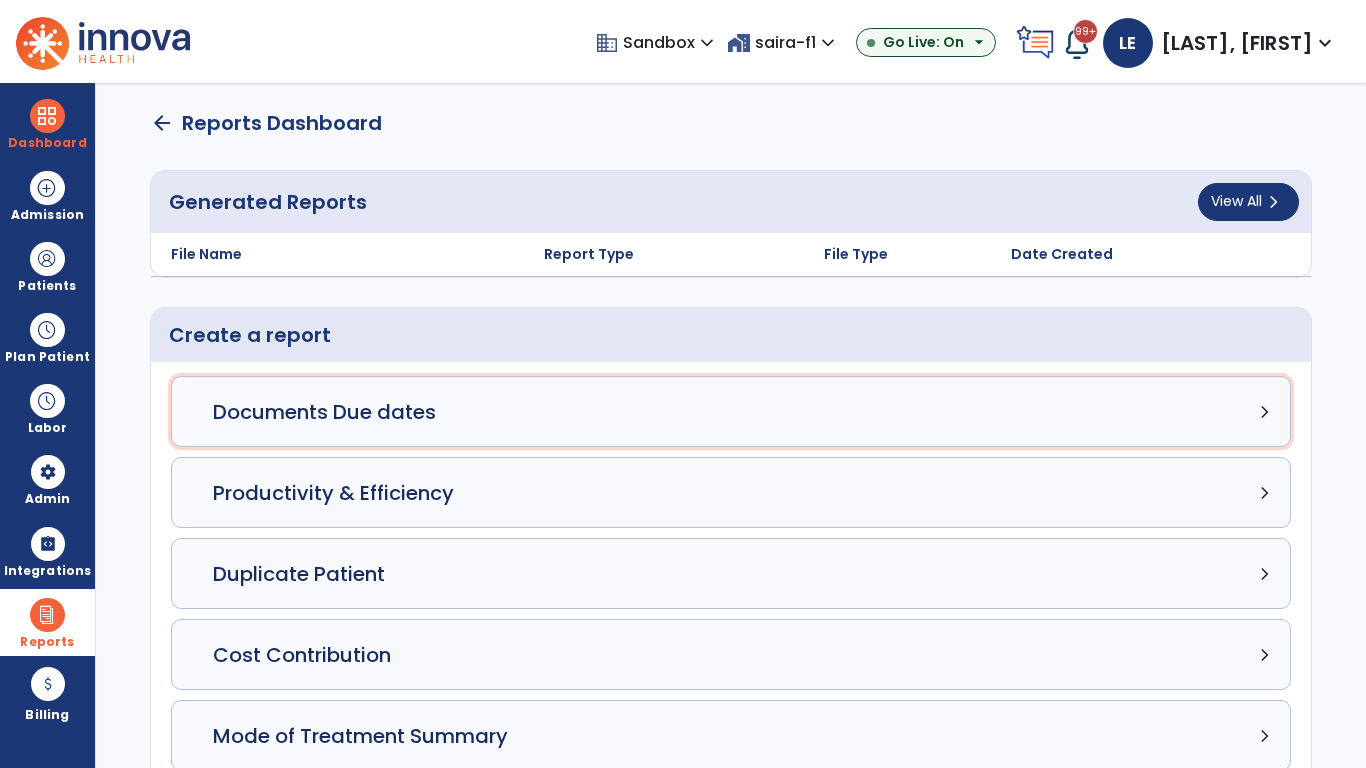 click on "Documents Due dates chevron_right" 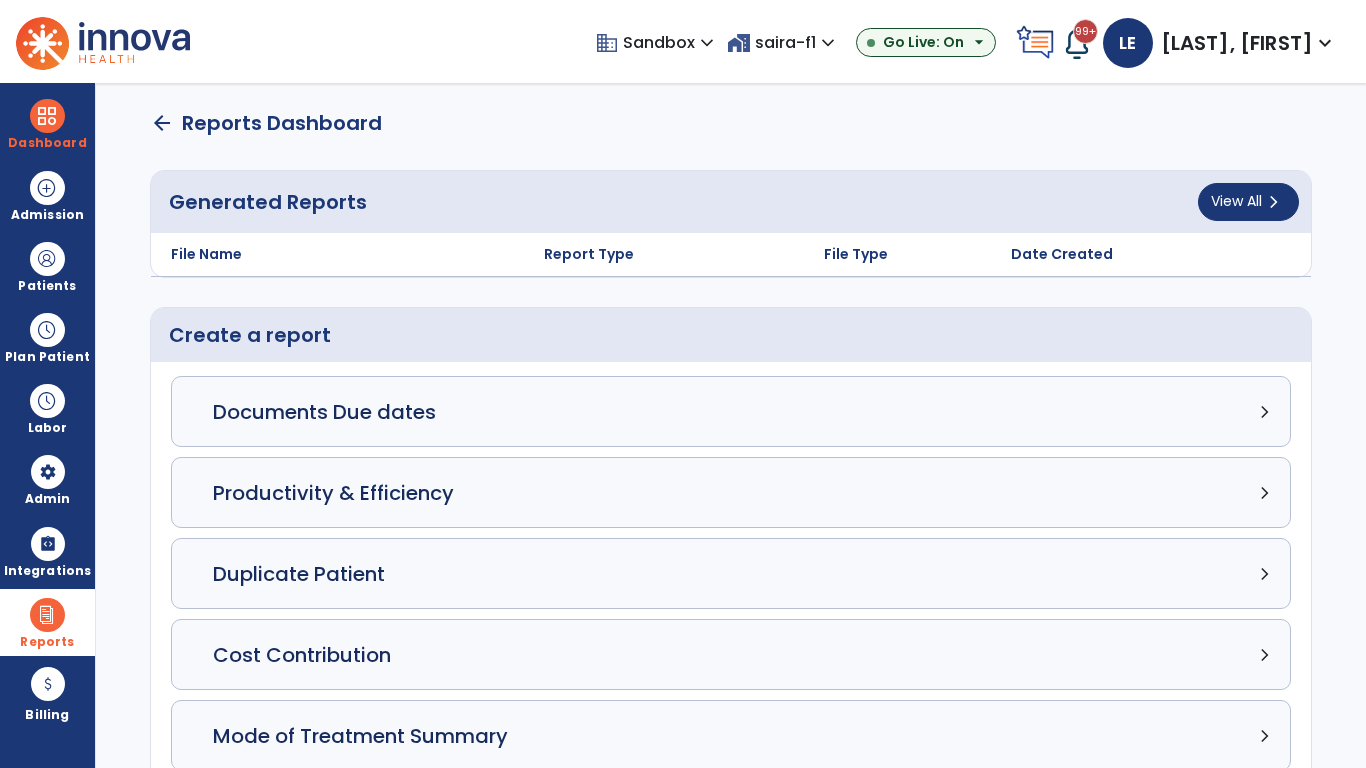 select on "***" 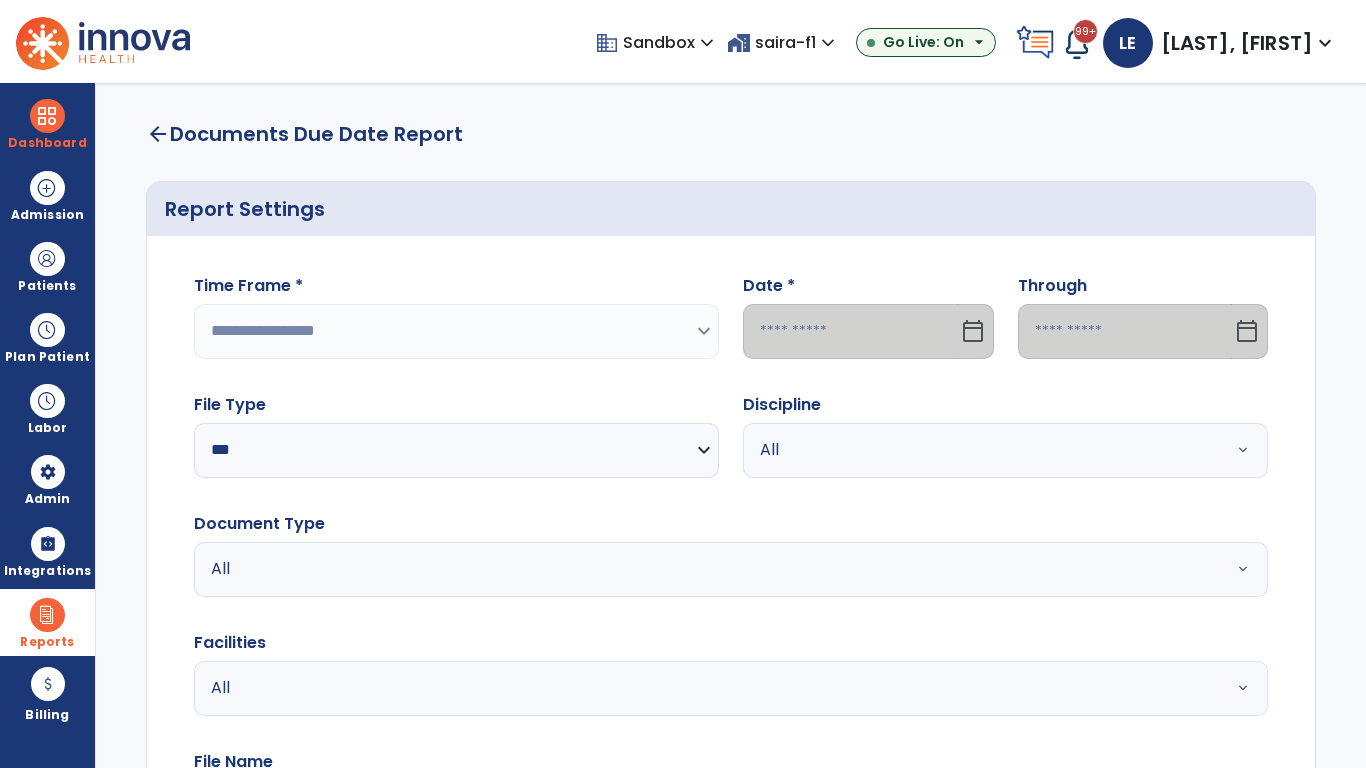 select on "*****" 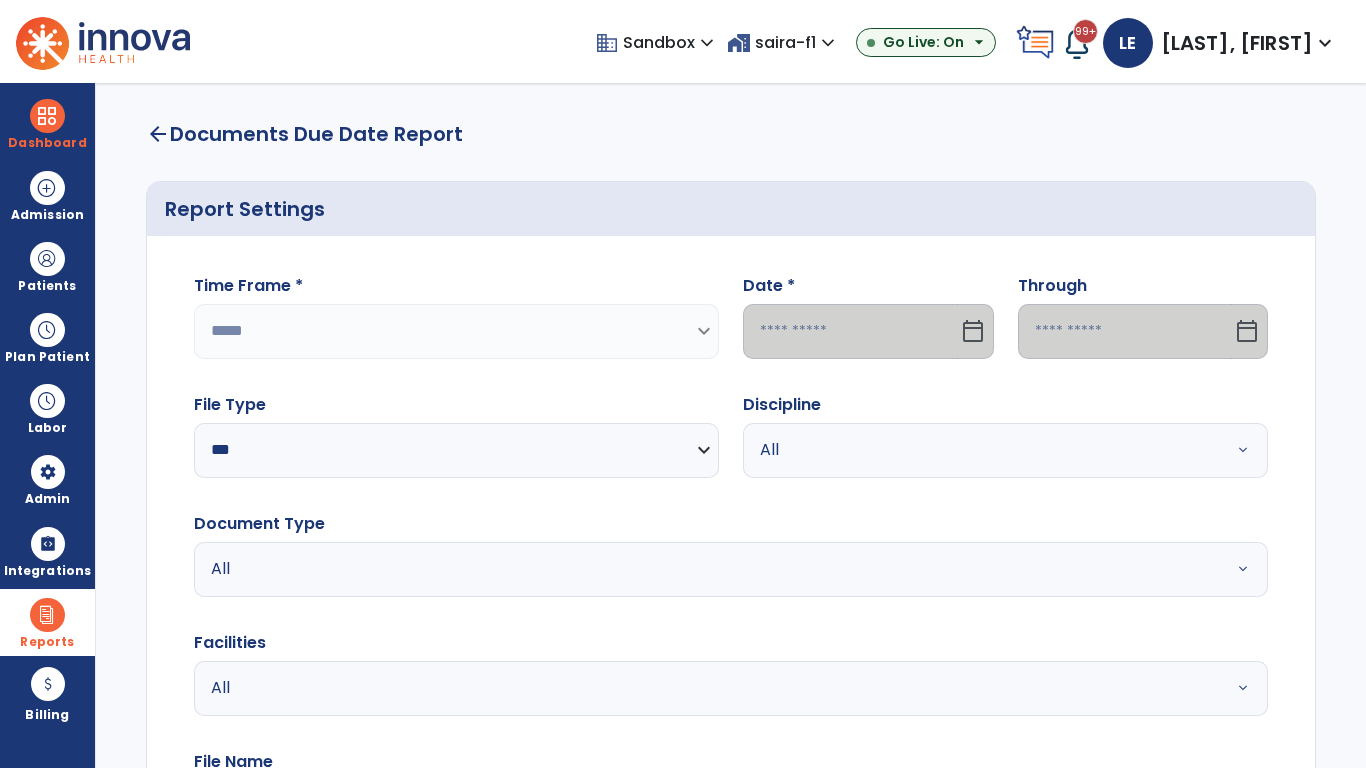 click 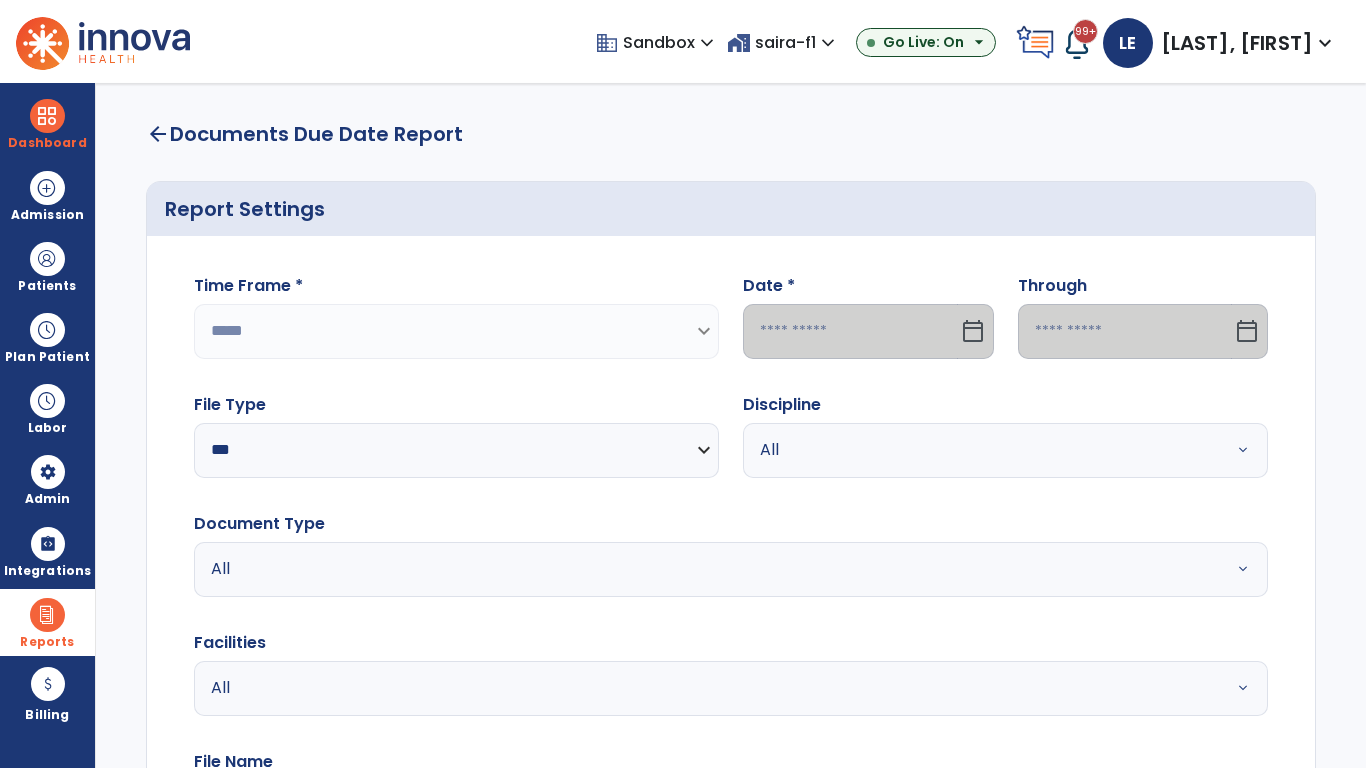 select on "*" 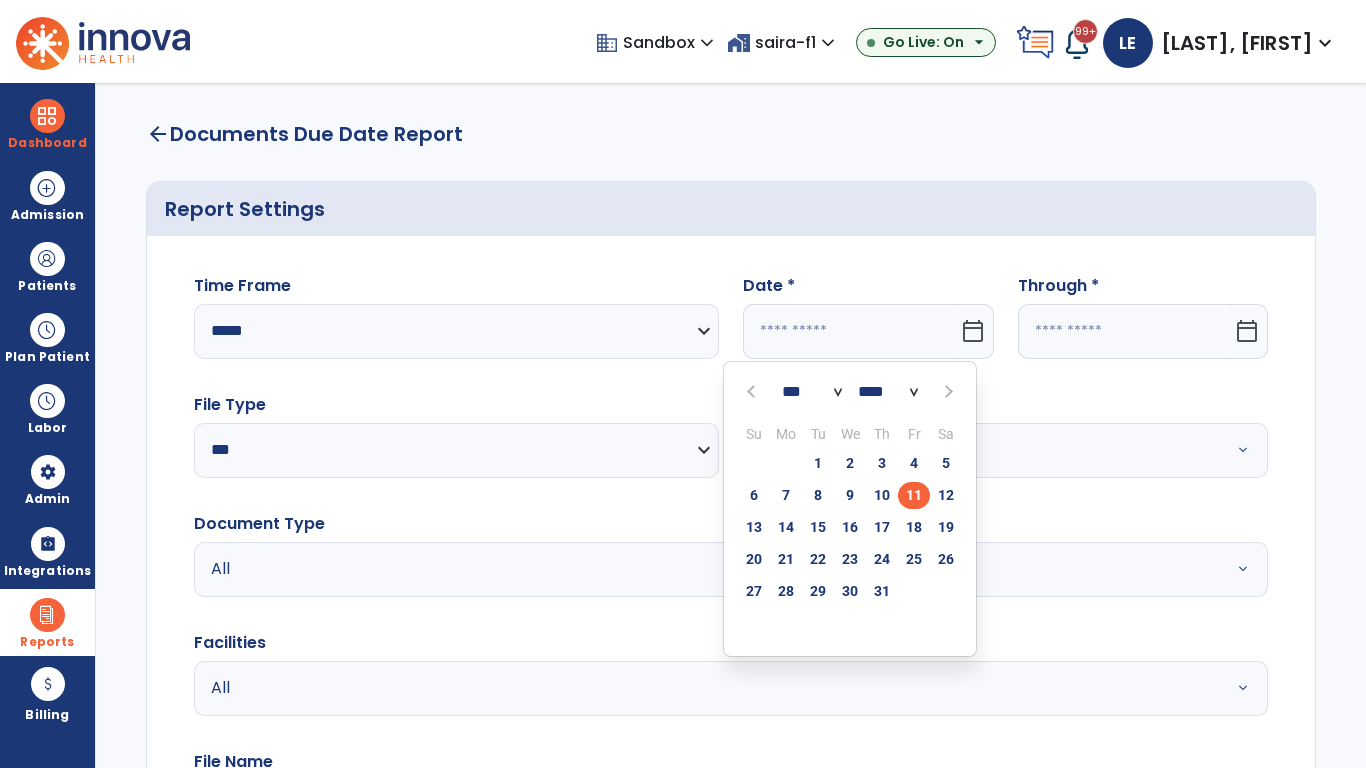 select on "****" 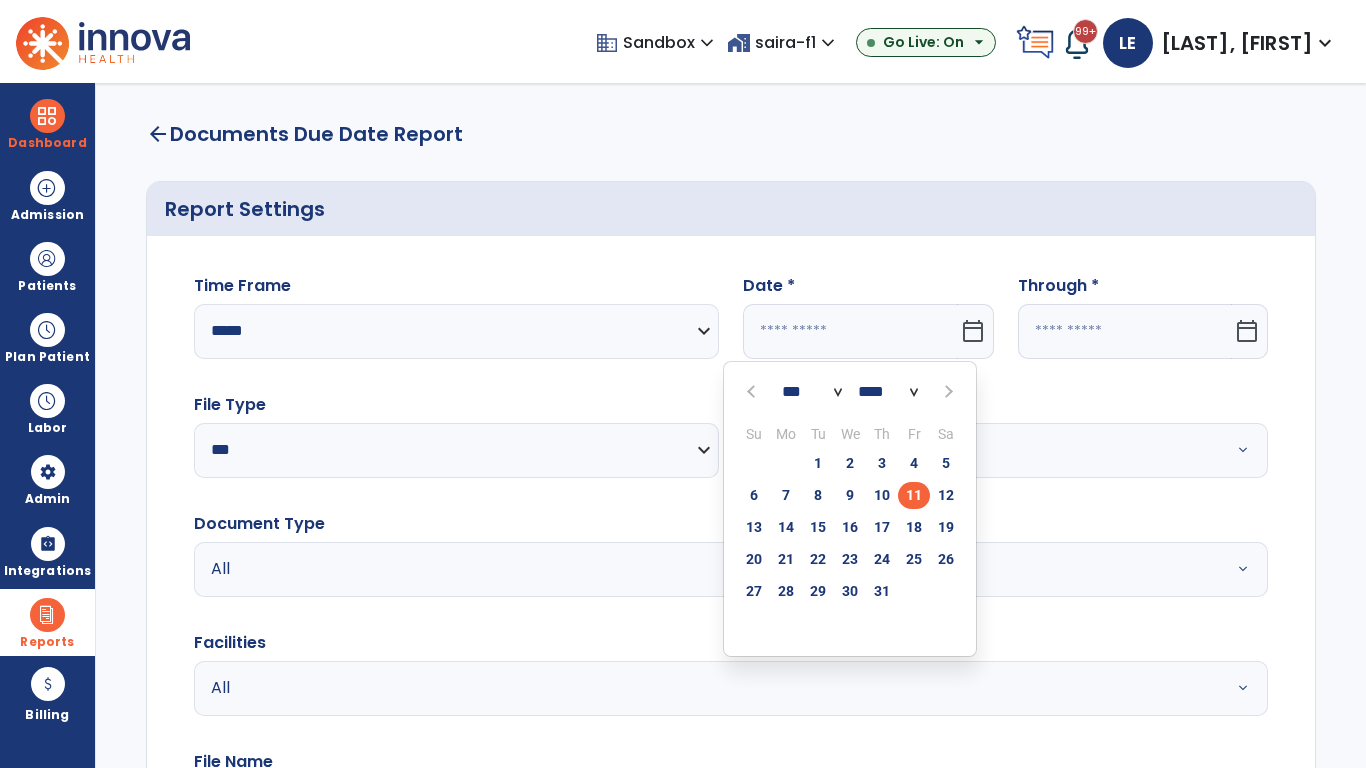 select on "**" 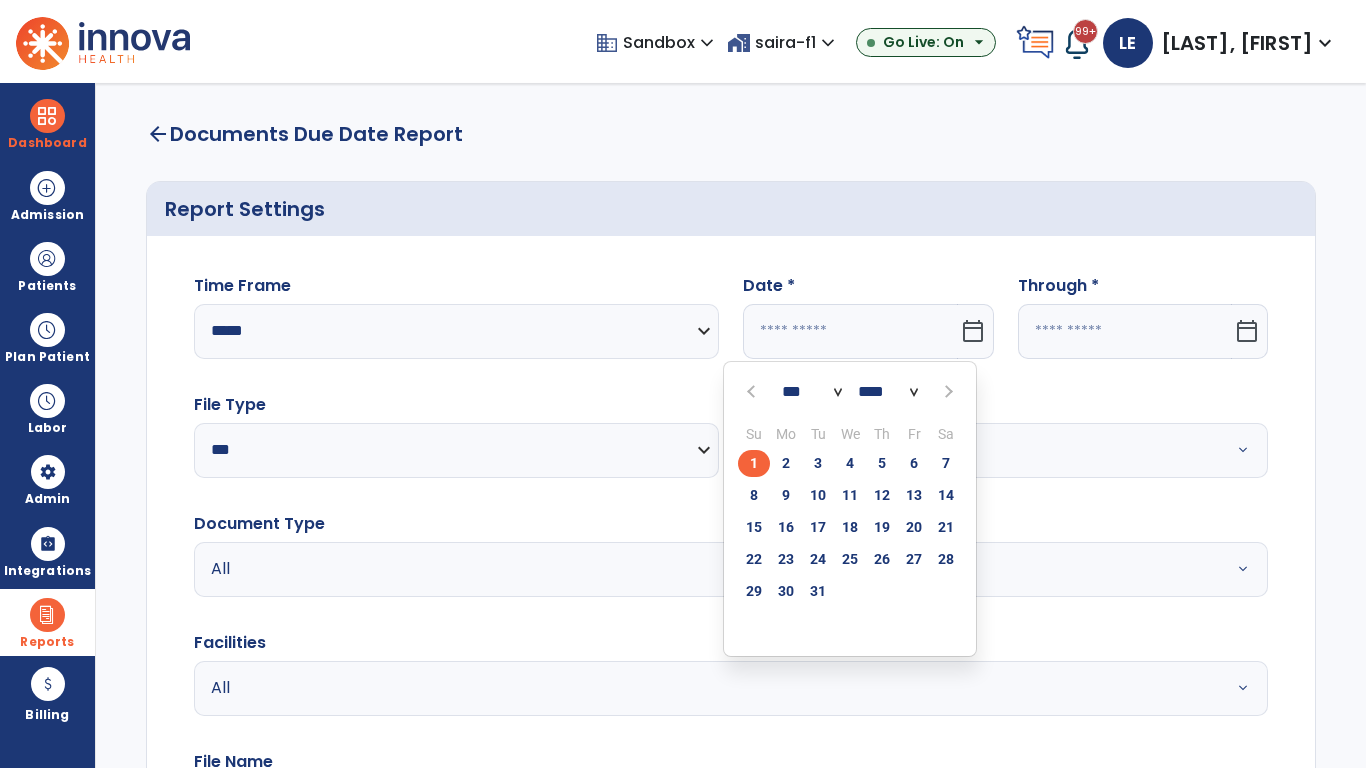 click on "1" 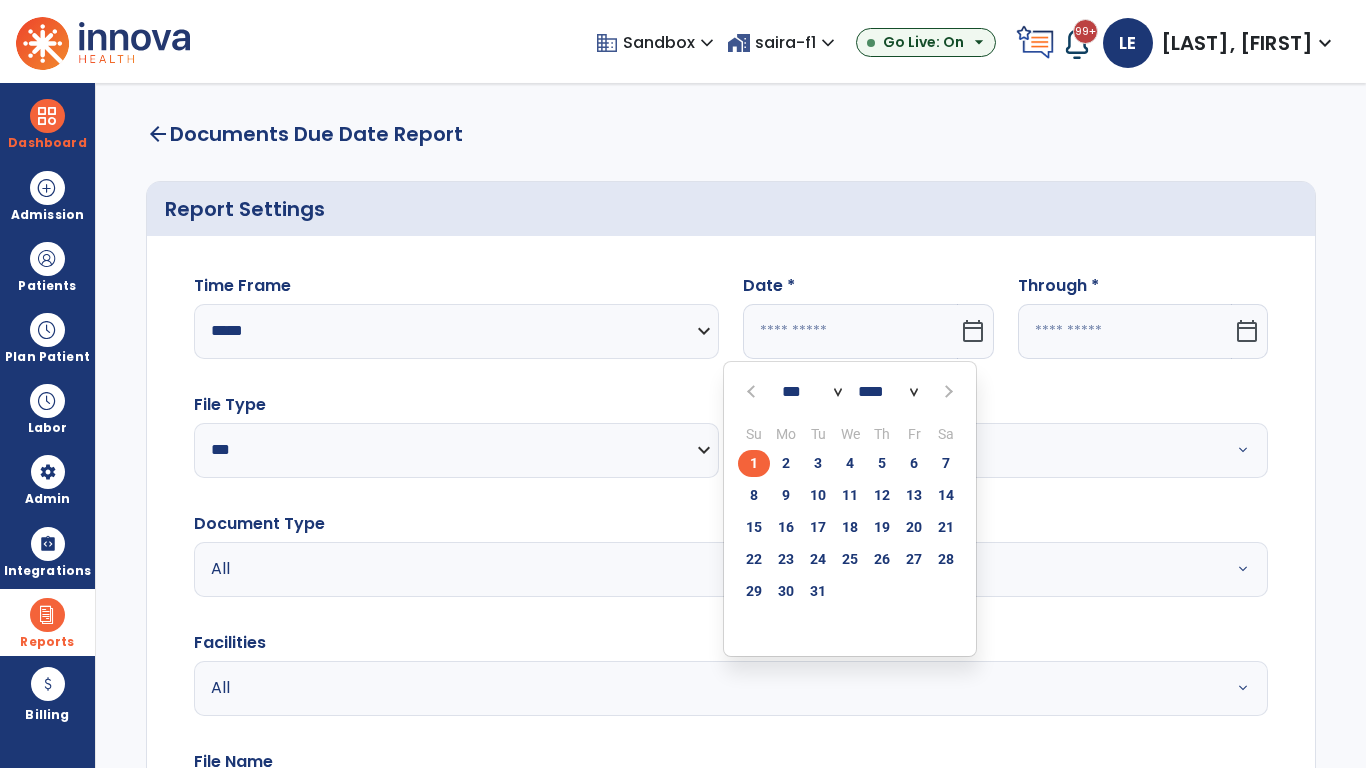 type on "*********" 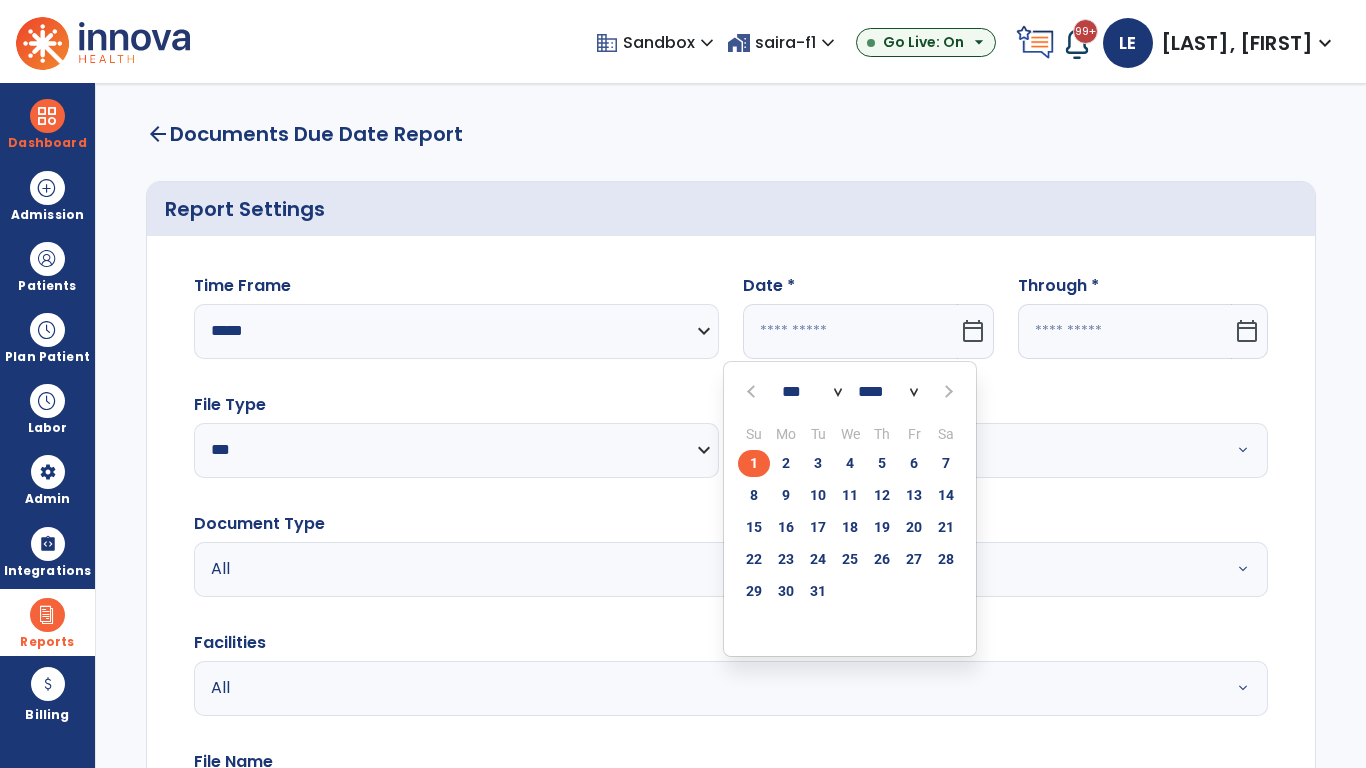 type on "**********" 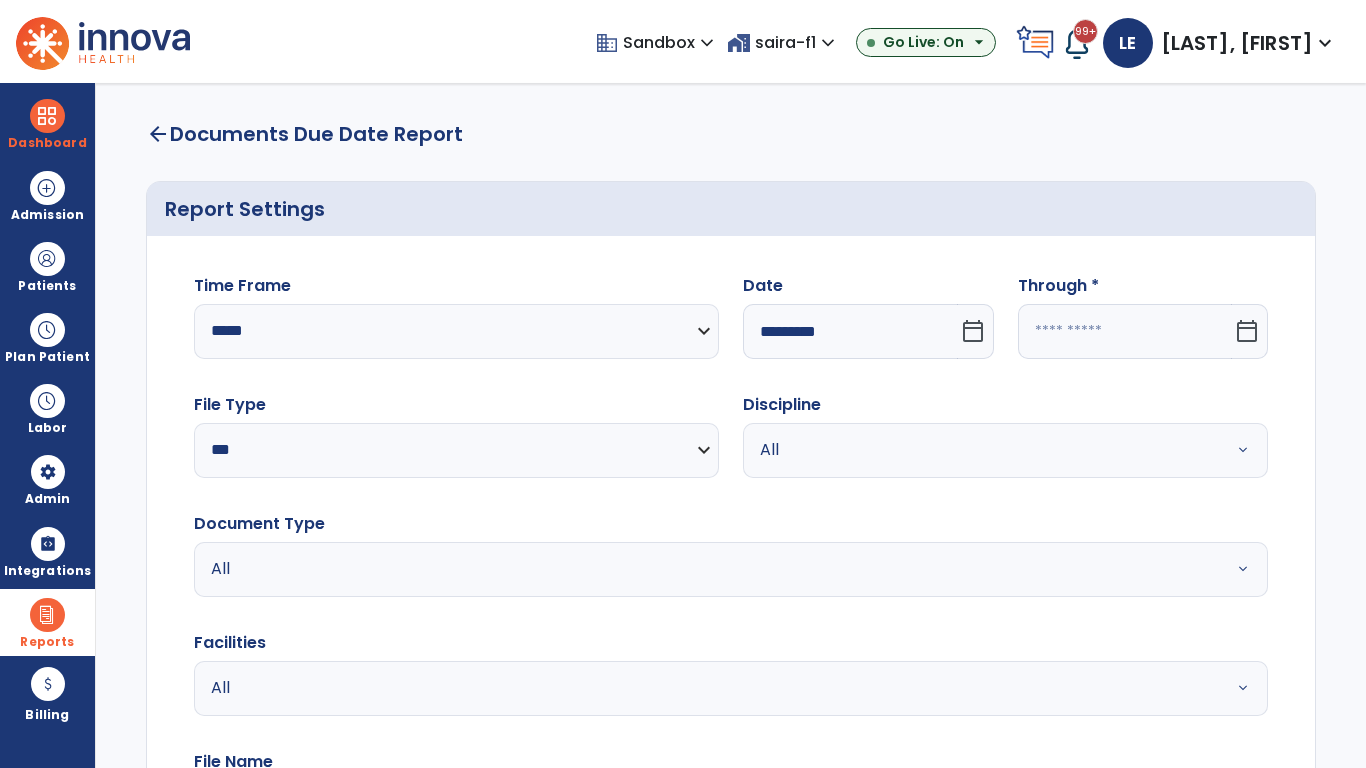 click 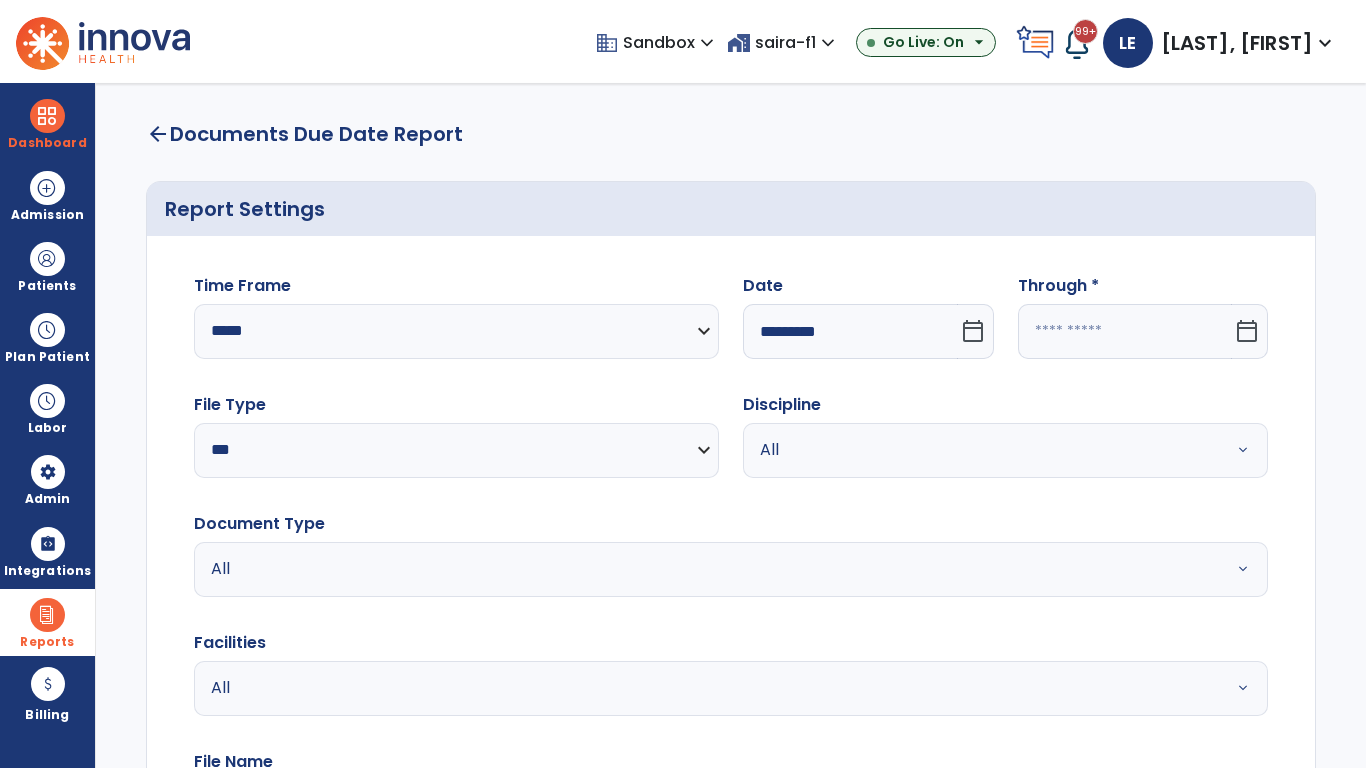 select on "*" 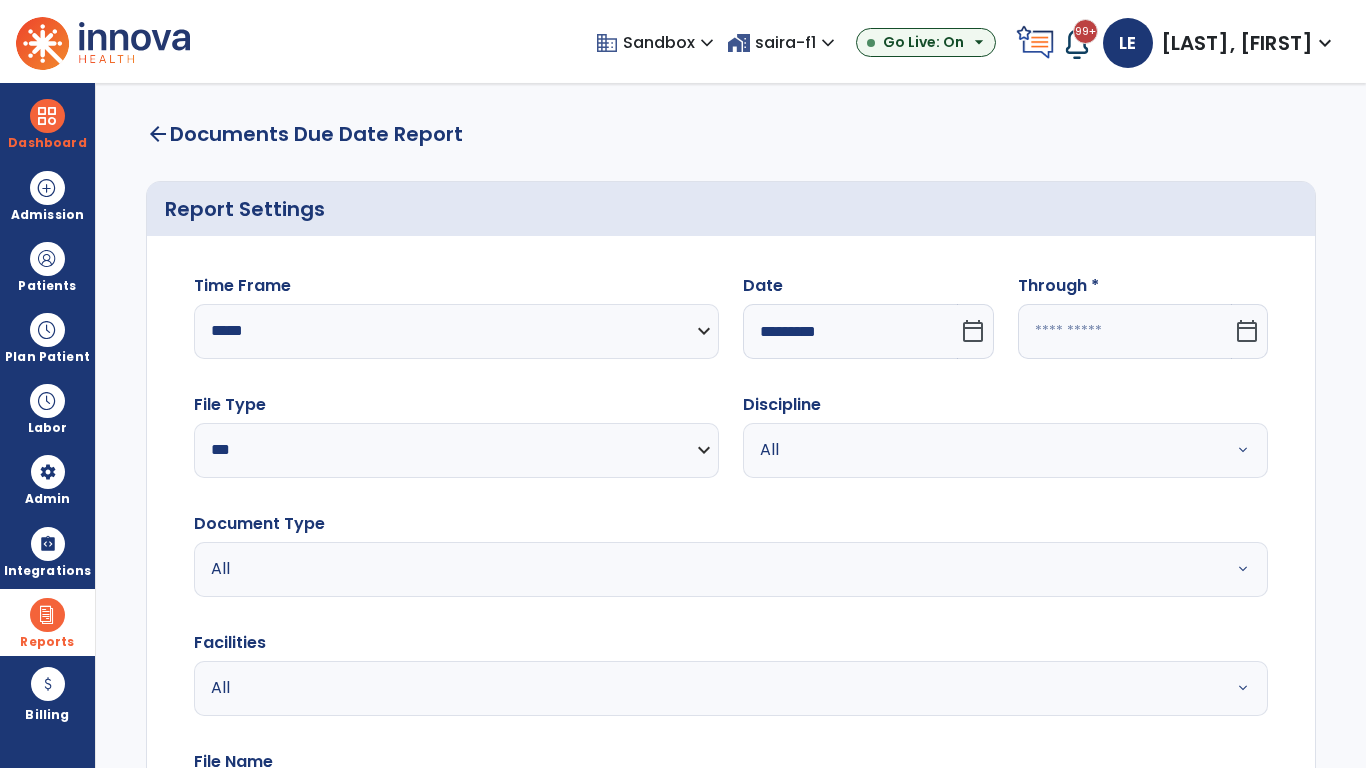 select on "****" 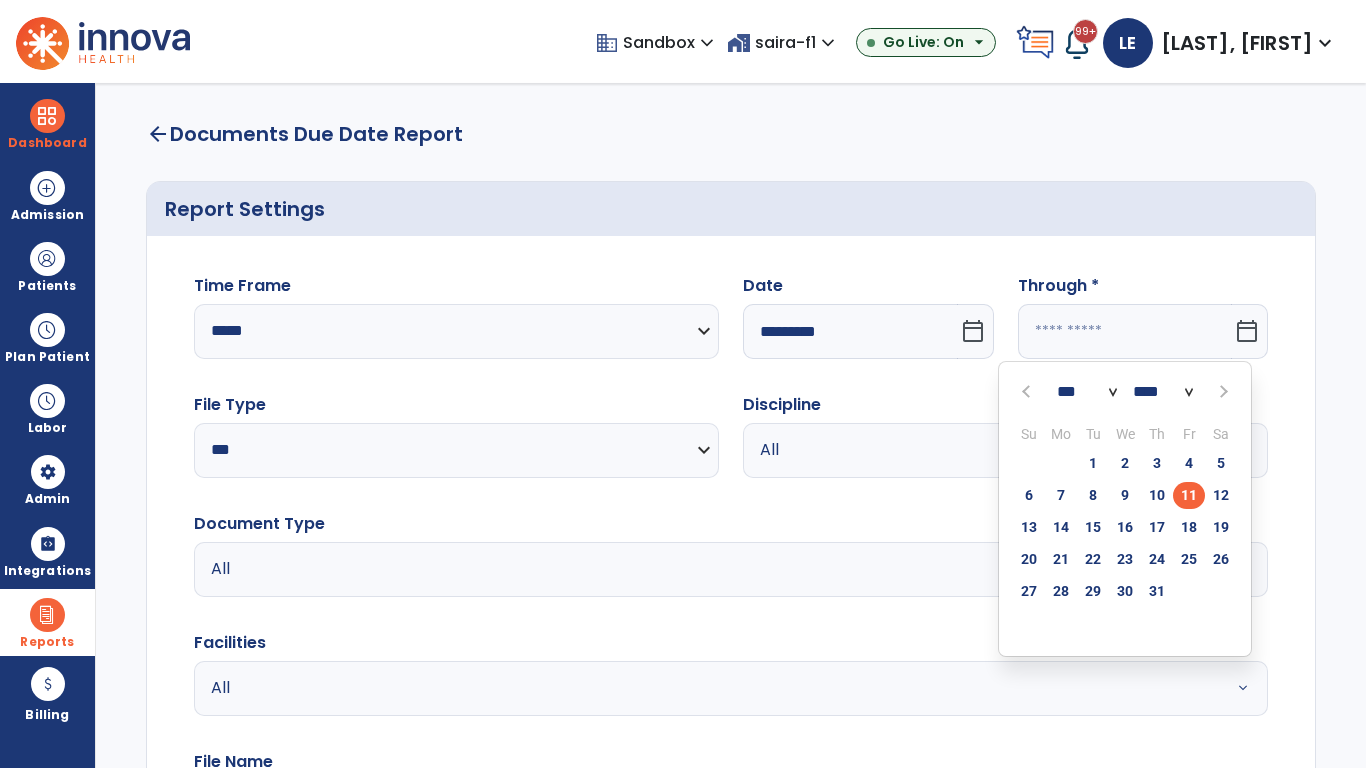 select on "*" 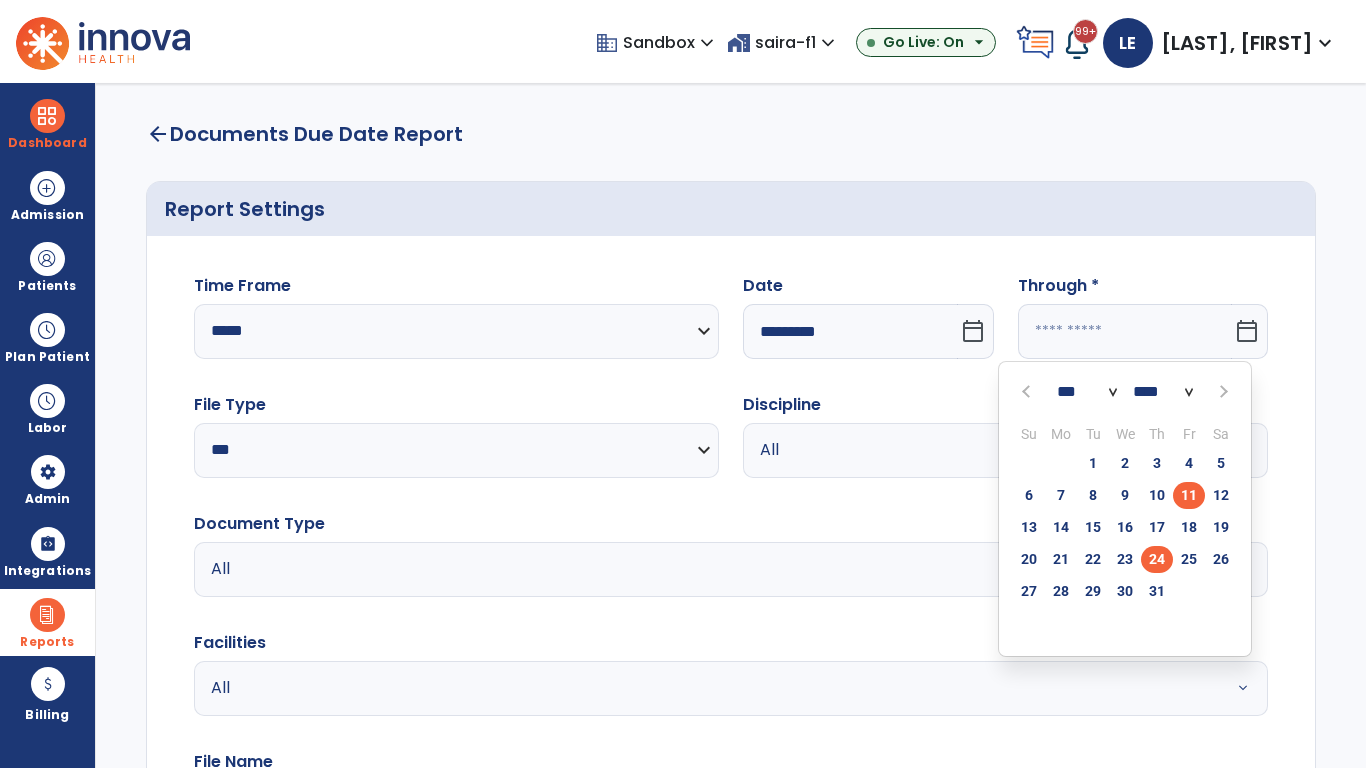 click on "24" 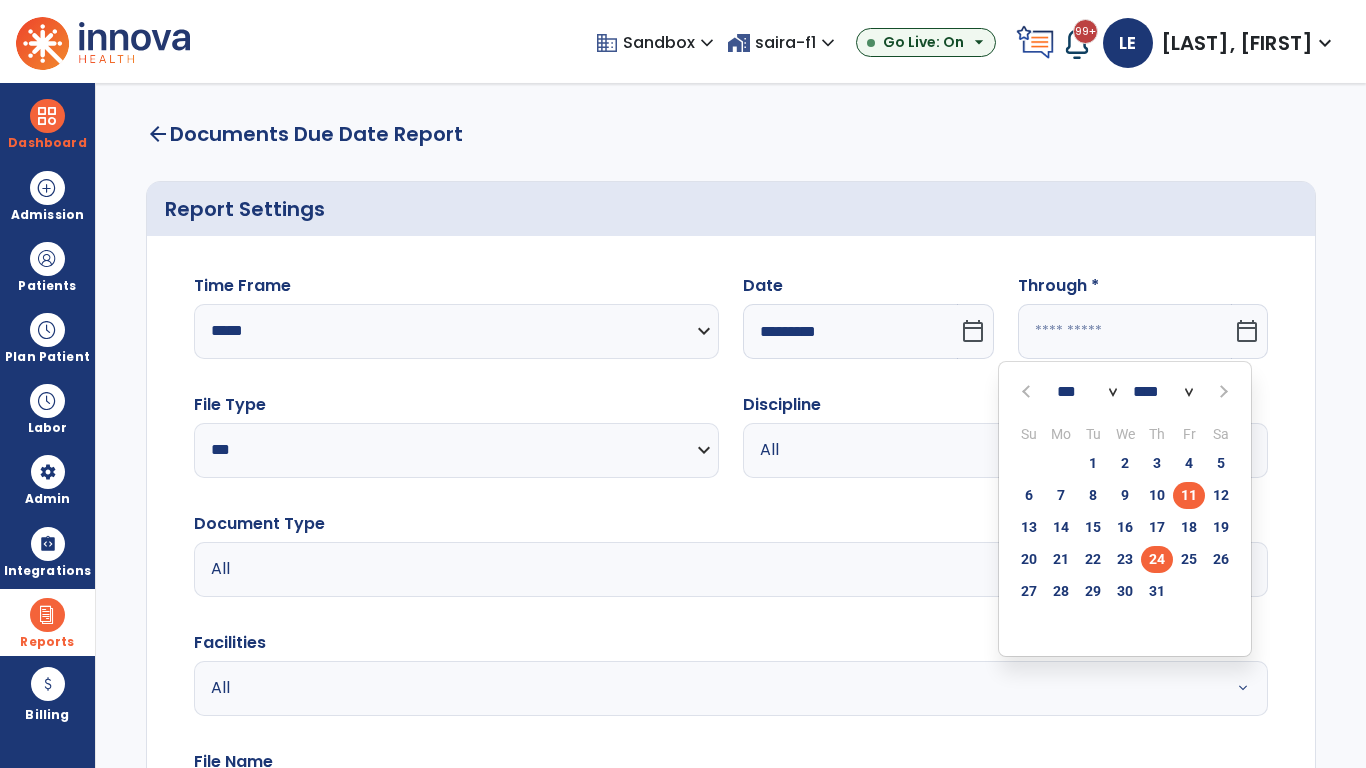 type on "*********" 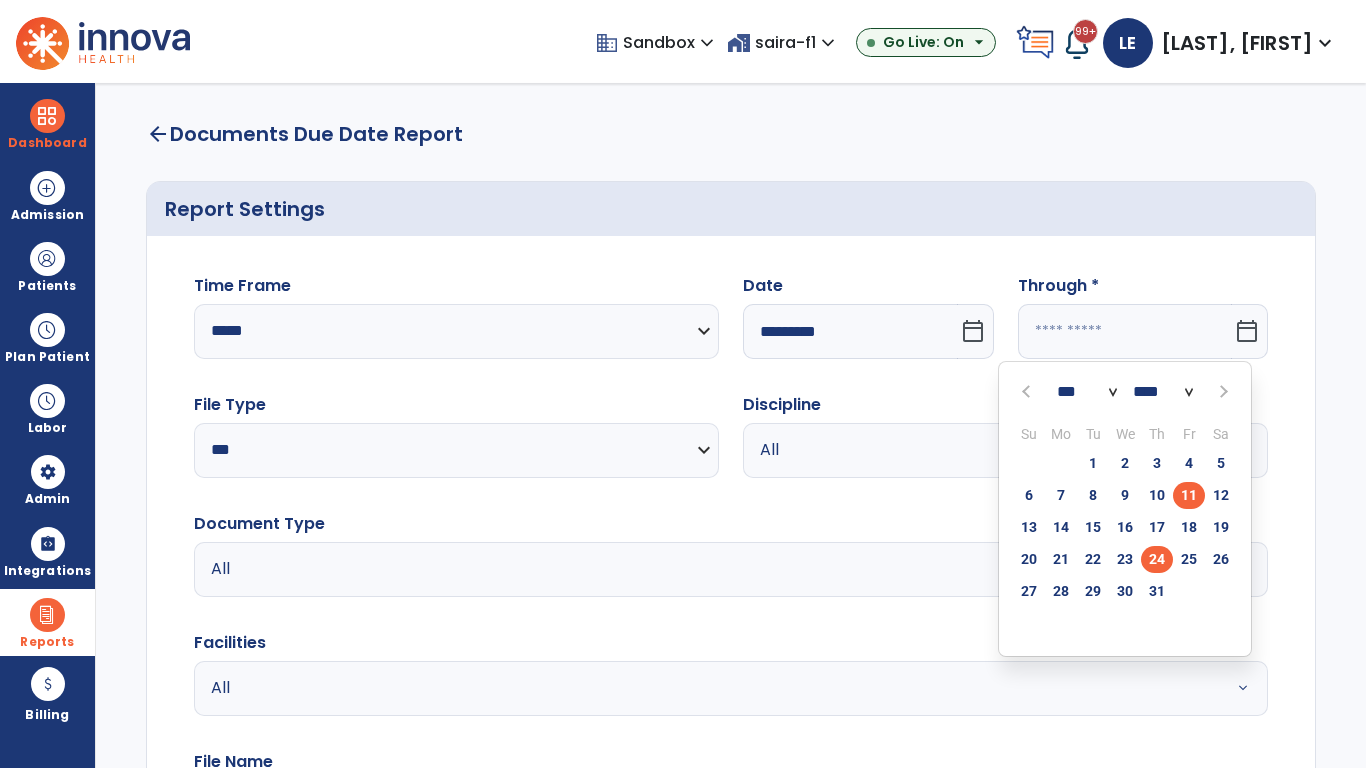 type on "**********" 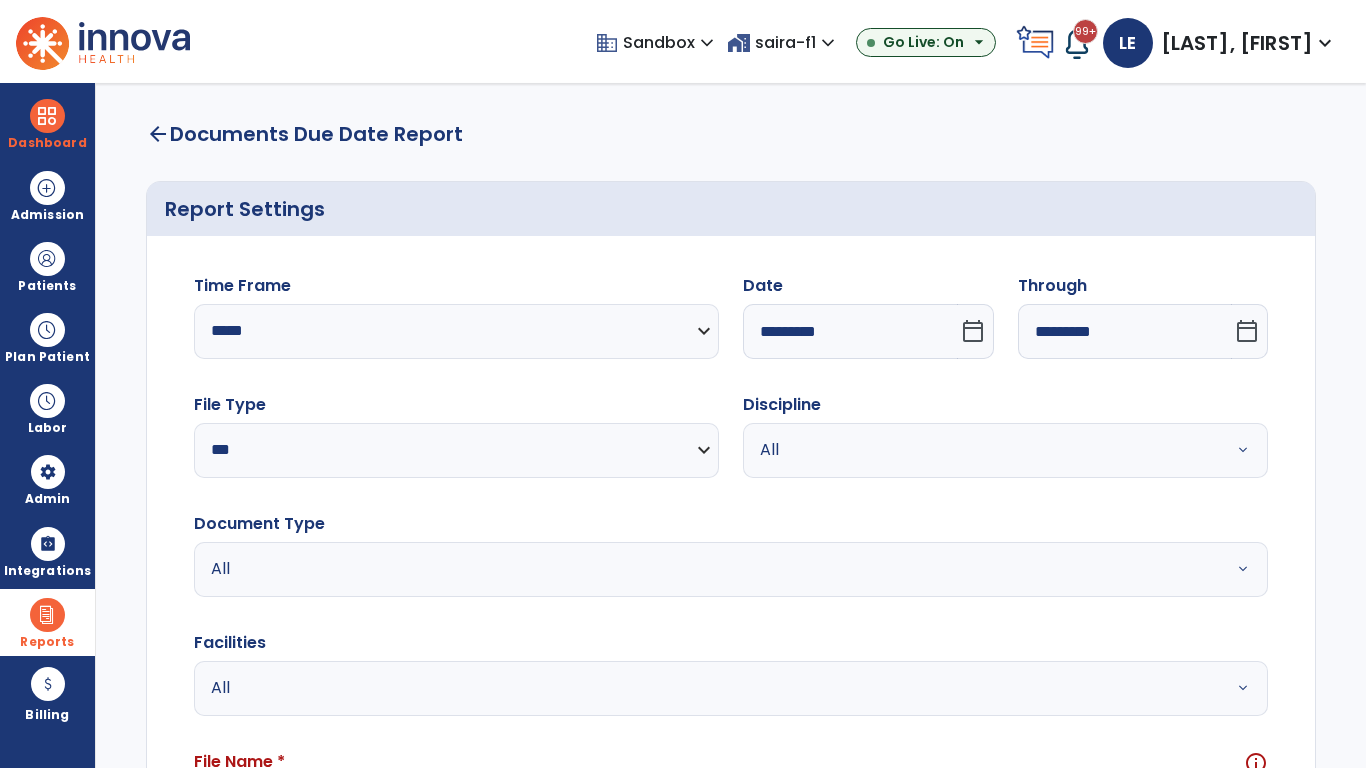 scroll, scrollTop: 51, scrollLeft: 0, axis: vertical 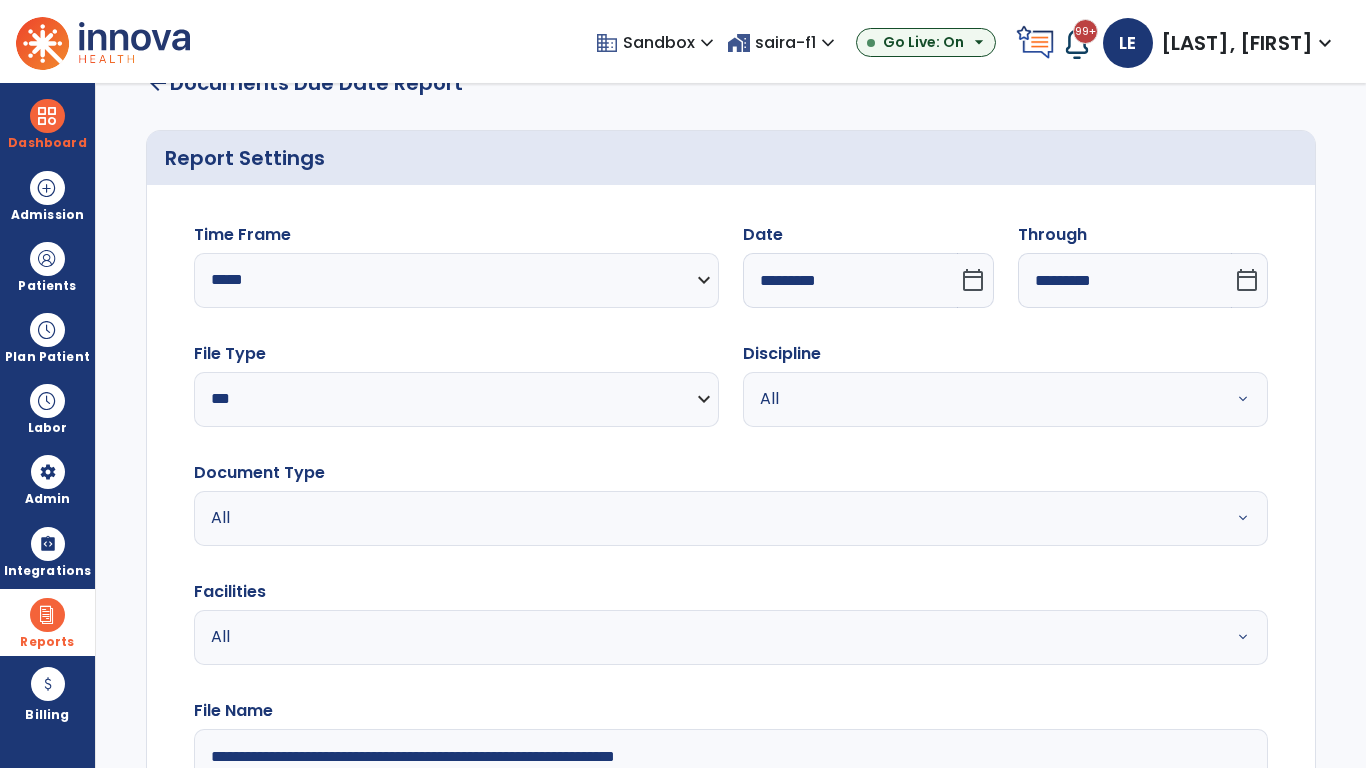 type on "**********" 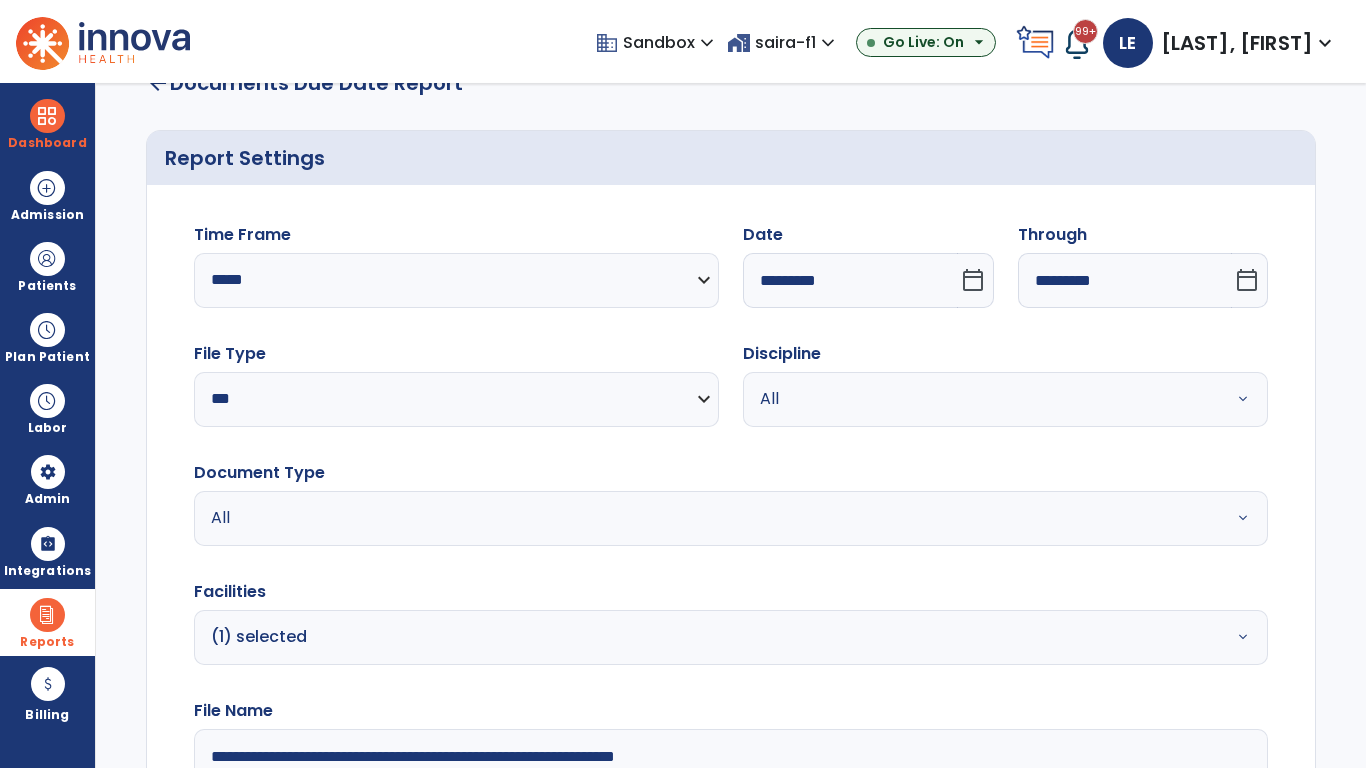 click on "All" at bounding box center [981, 399] 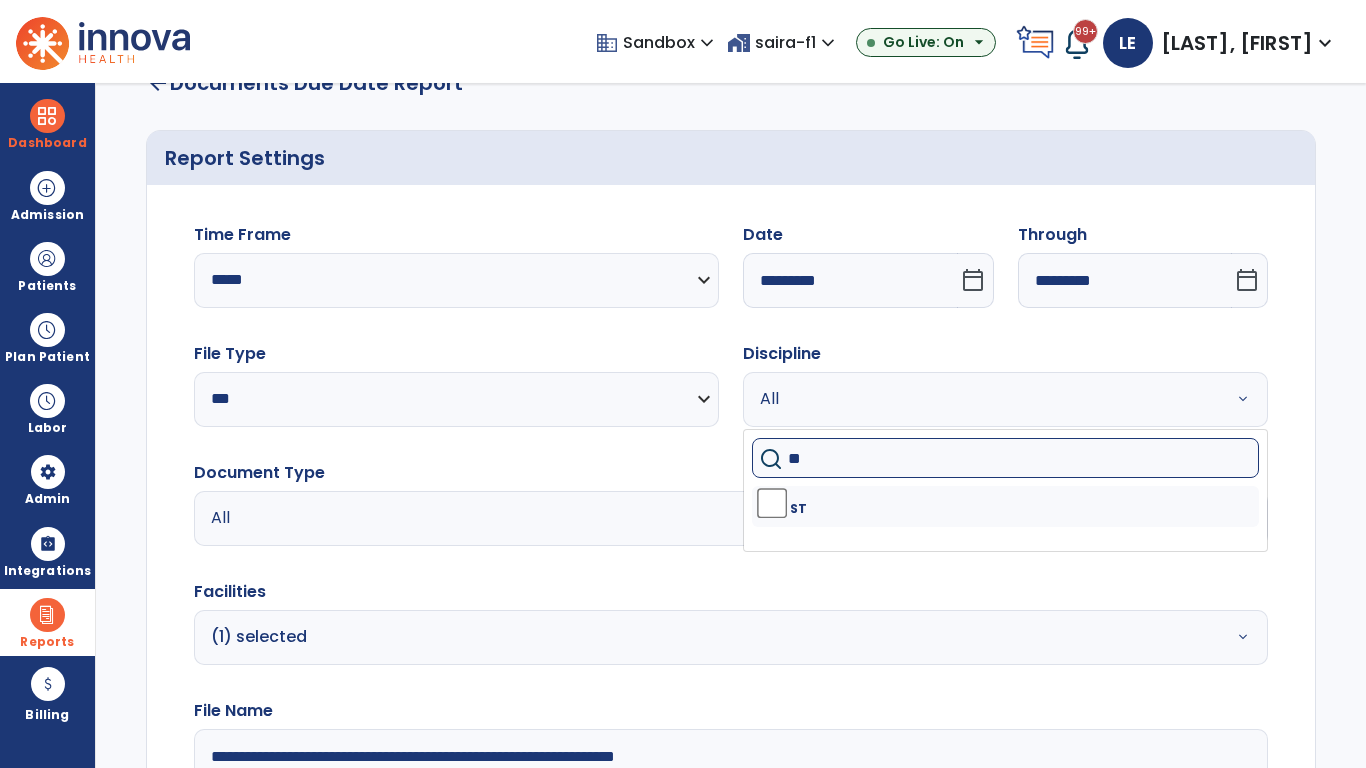 type on "**" 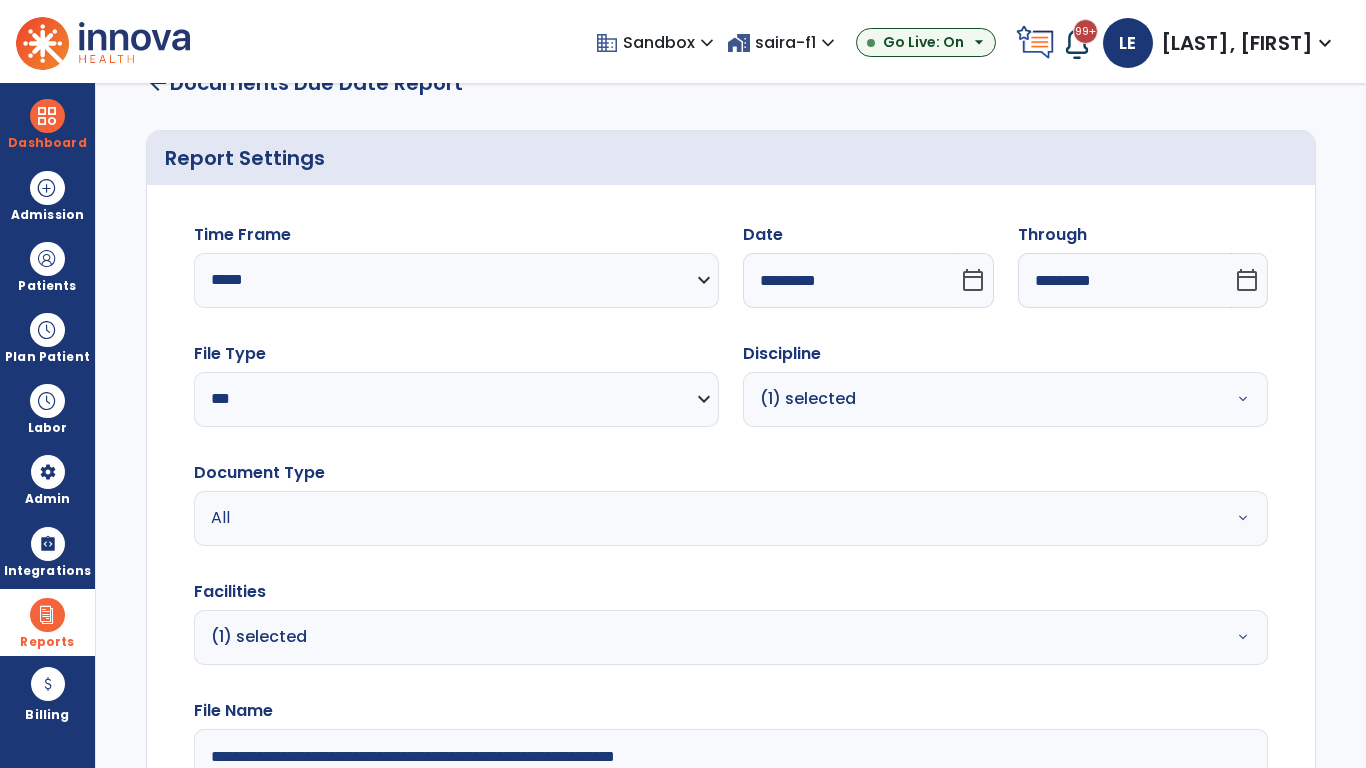 click on "All" at bounding box center (679, 518) 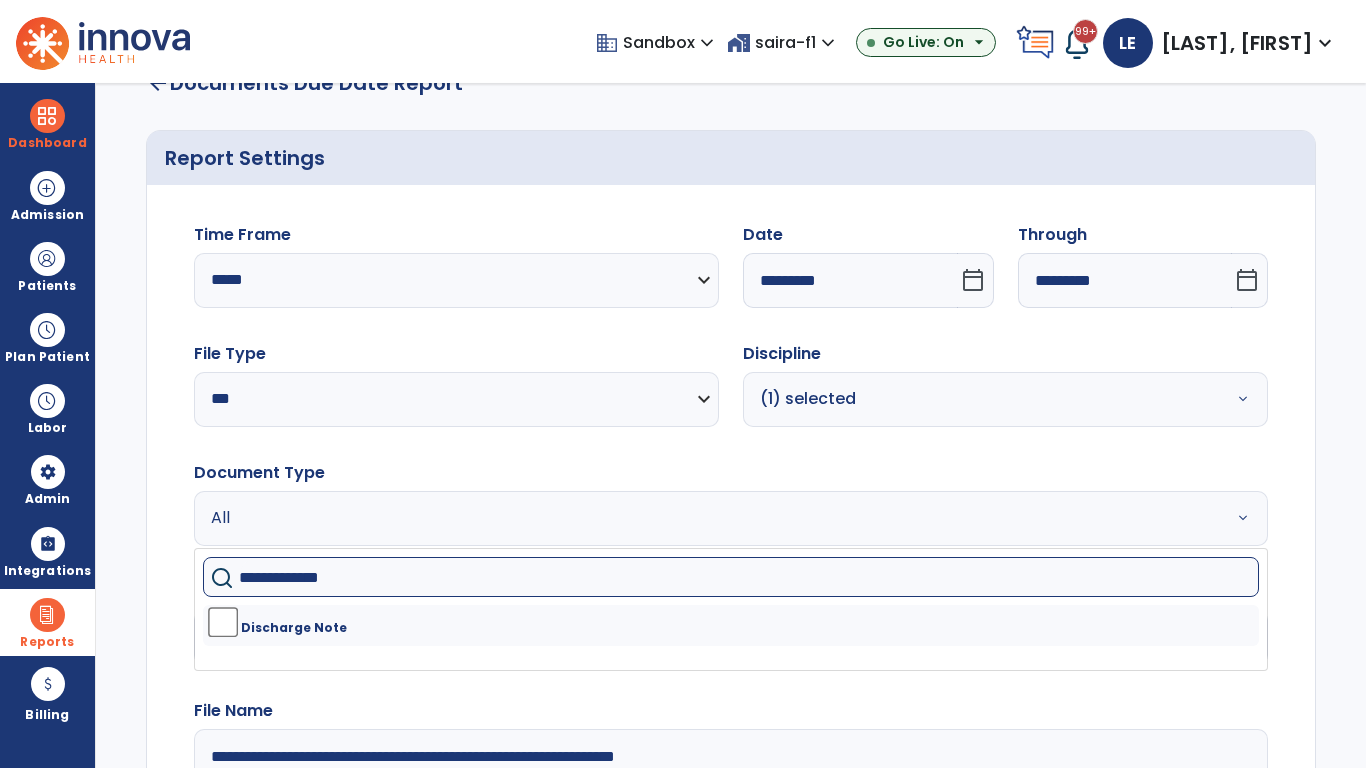 type on "**********" 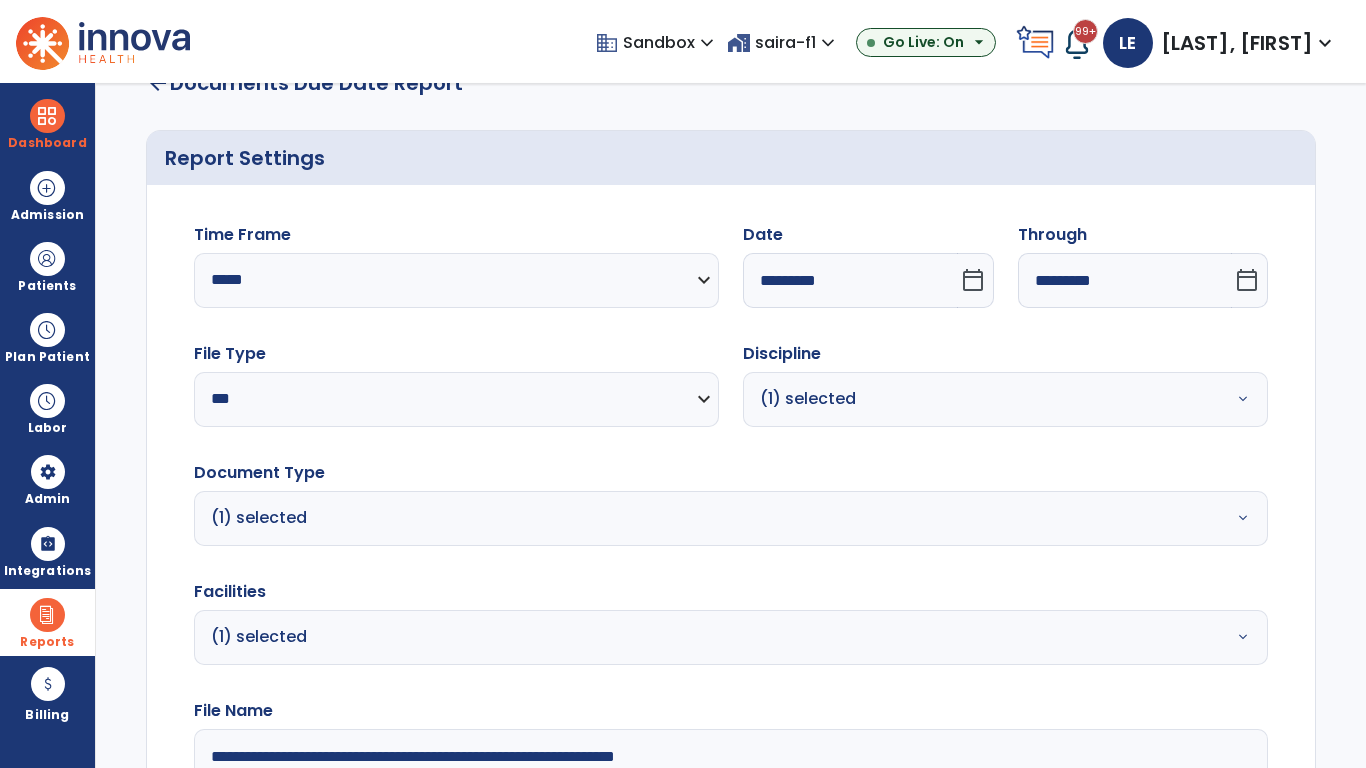 click on "Generate Report" 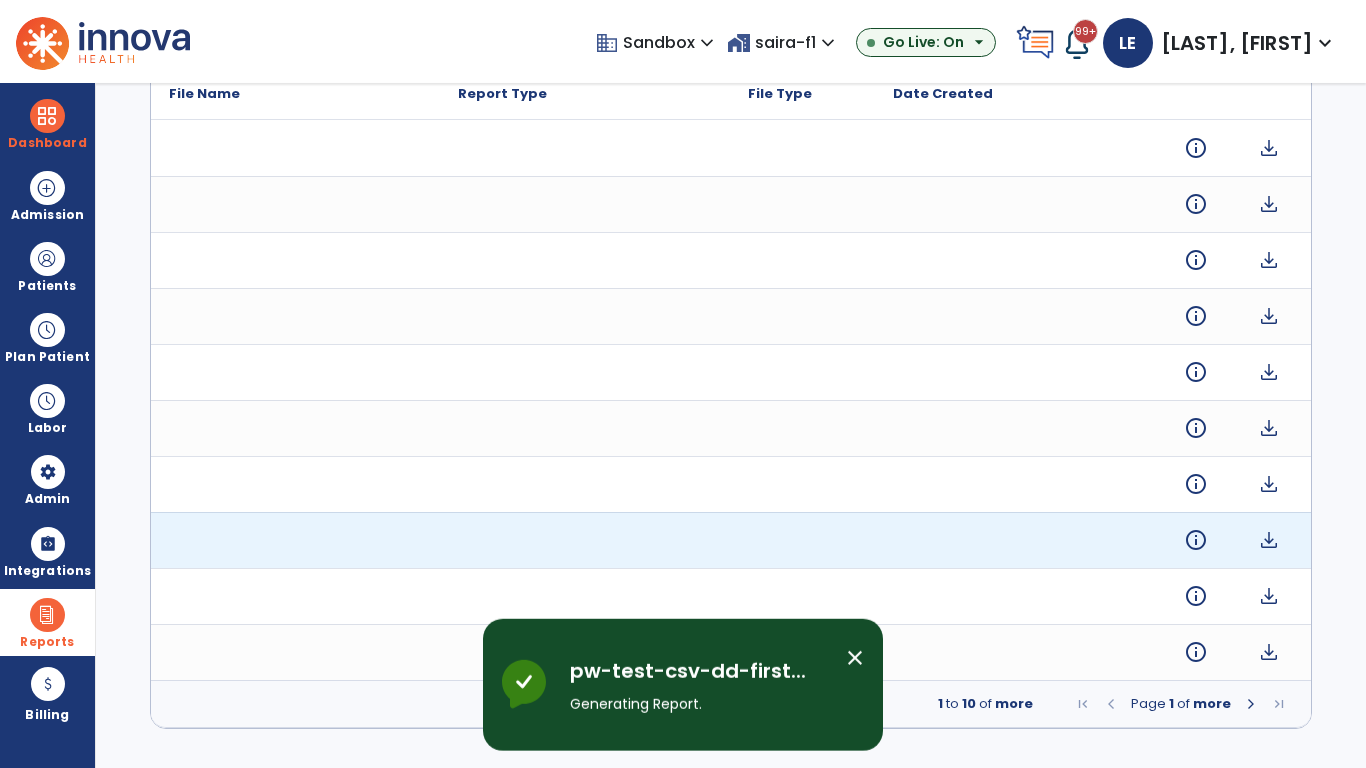 scroll, scrollTop: 0, scrollLeft: 0, axis: both 